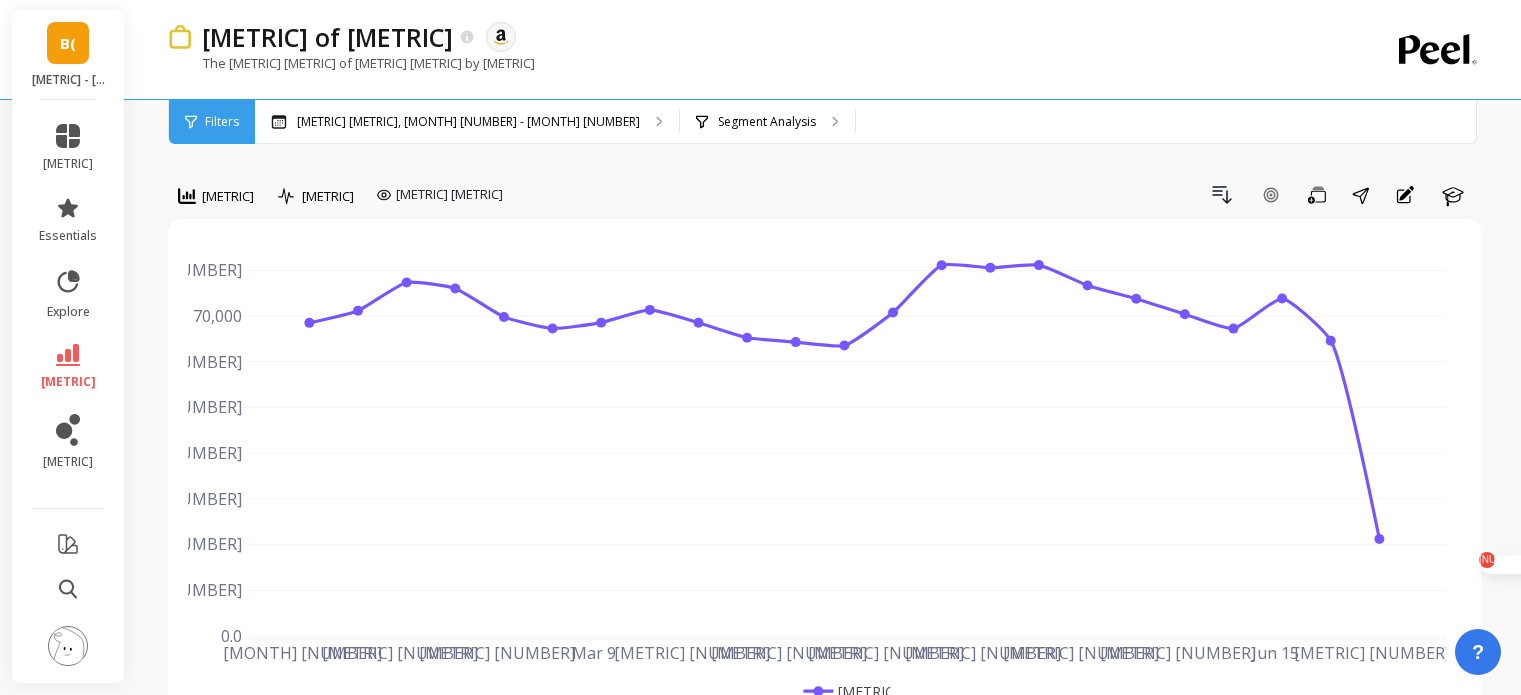 scroll, scrollTop: 0, scrollLeft: 0, axis: both 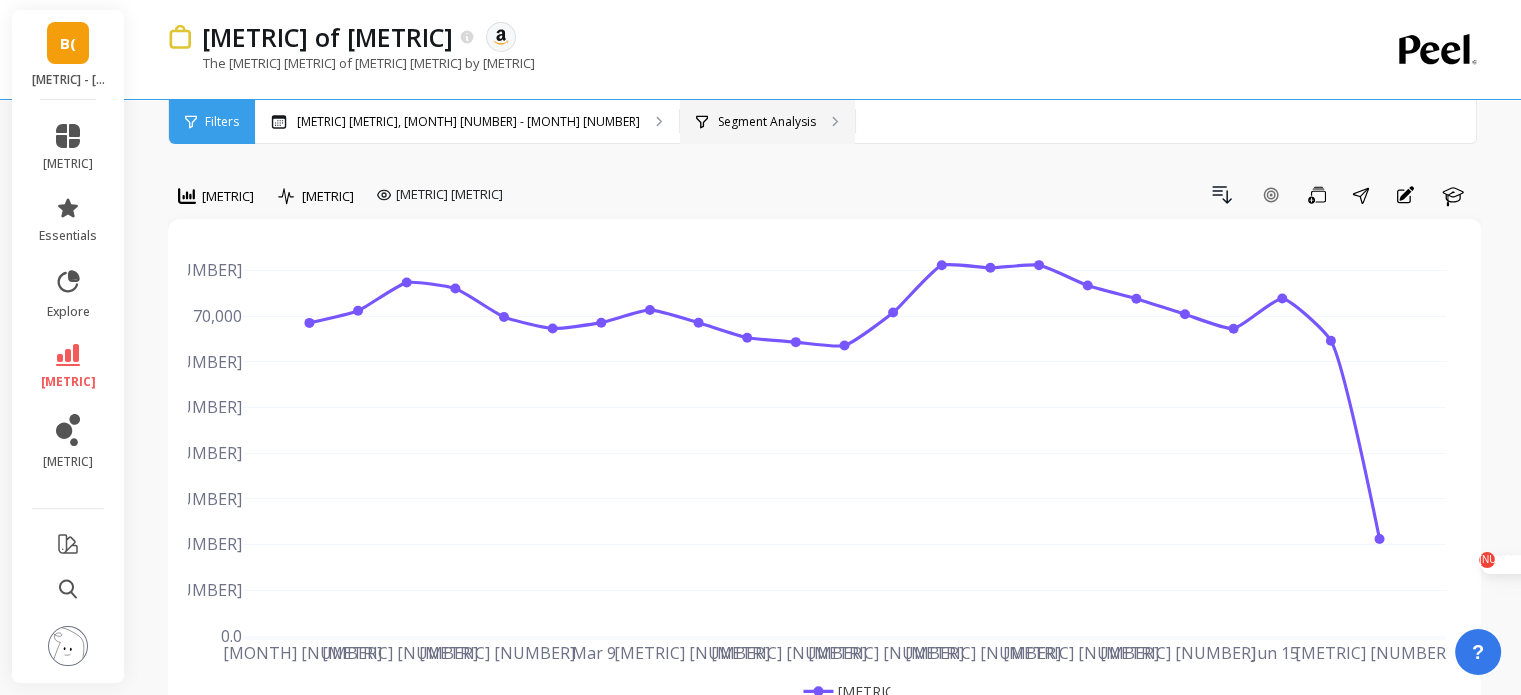 click on "Segment Analysis" at bounding box center [467, 122] 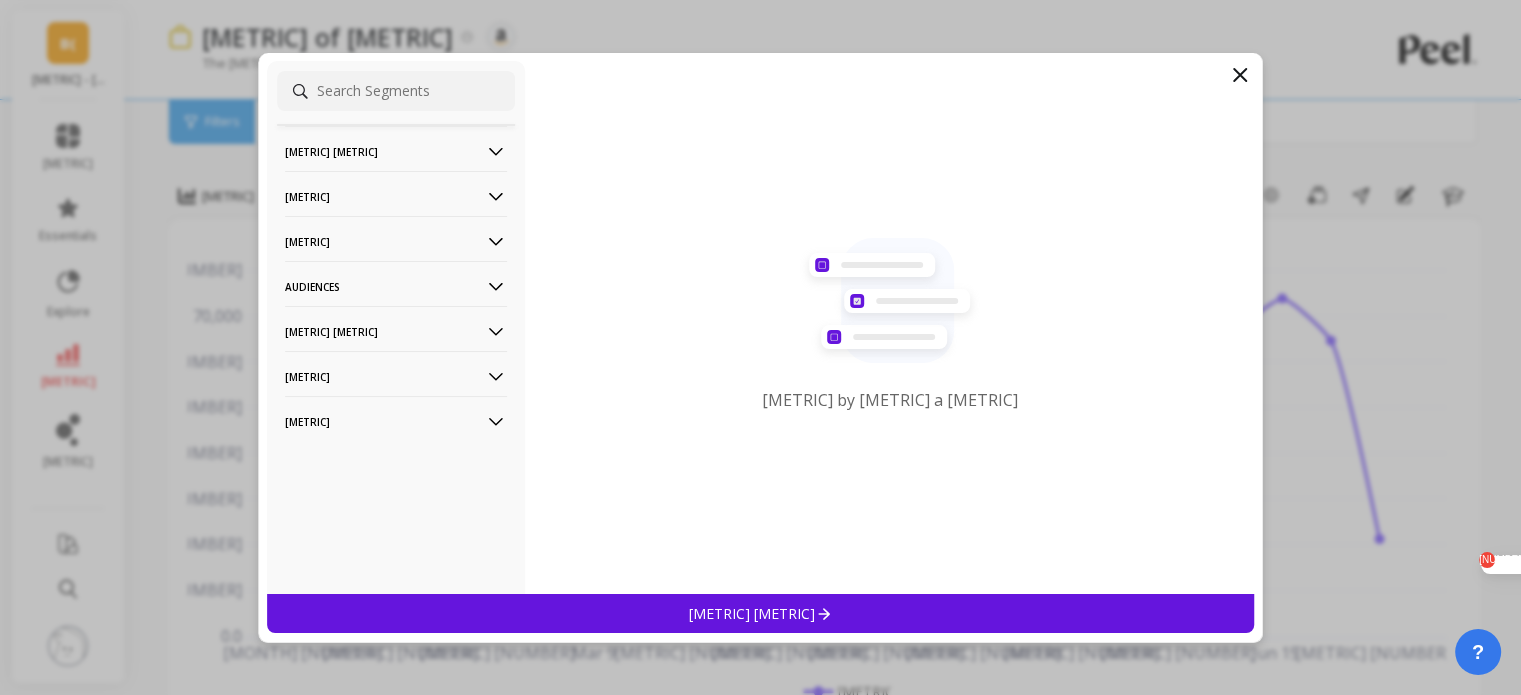 click on "[METRIC]" at bounding box center [396, 151] 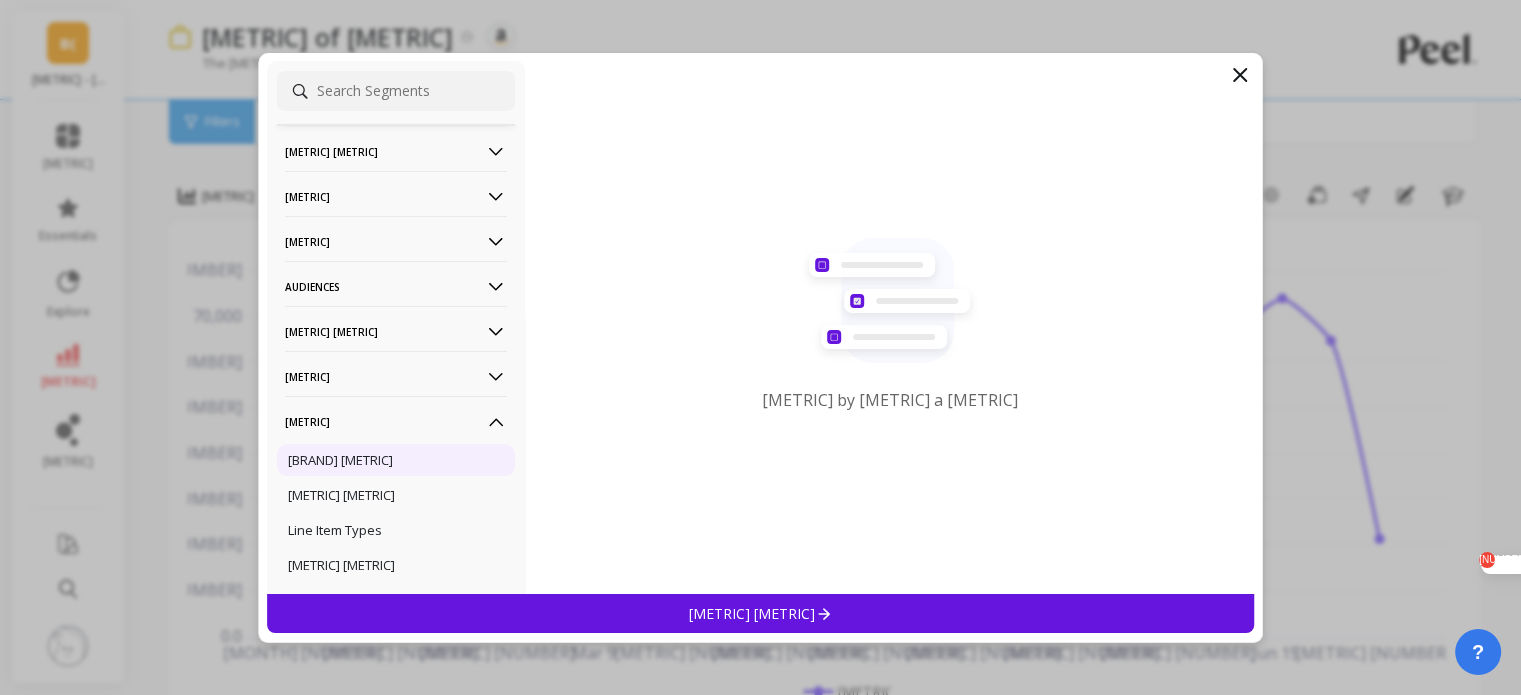 click on "[BRAND] [METRIC]" at bounding box center (0, 0) 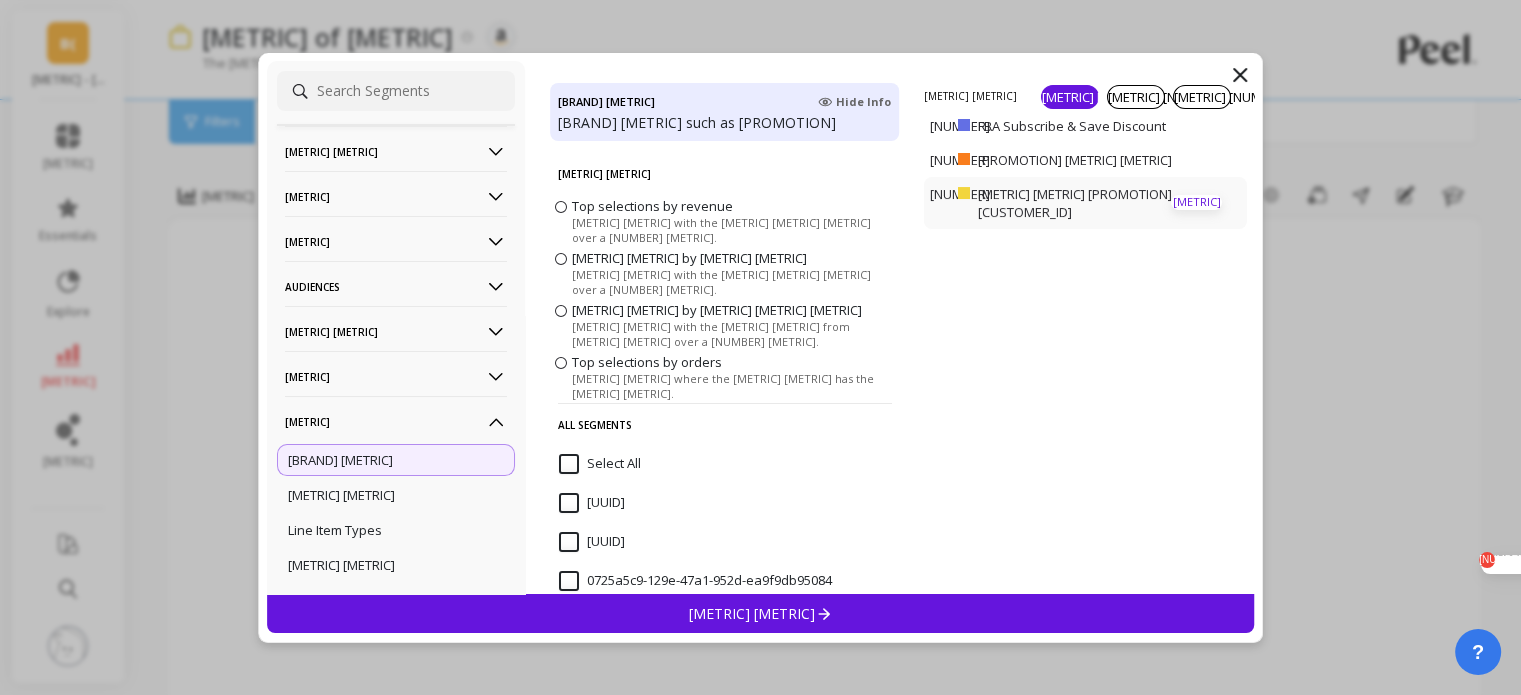 click on "[METRIC]" at bounding box center (0, 0) 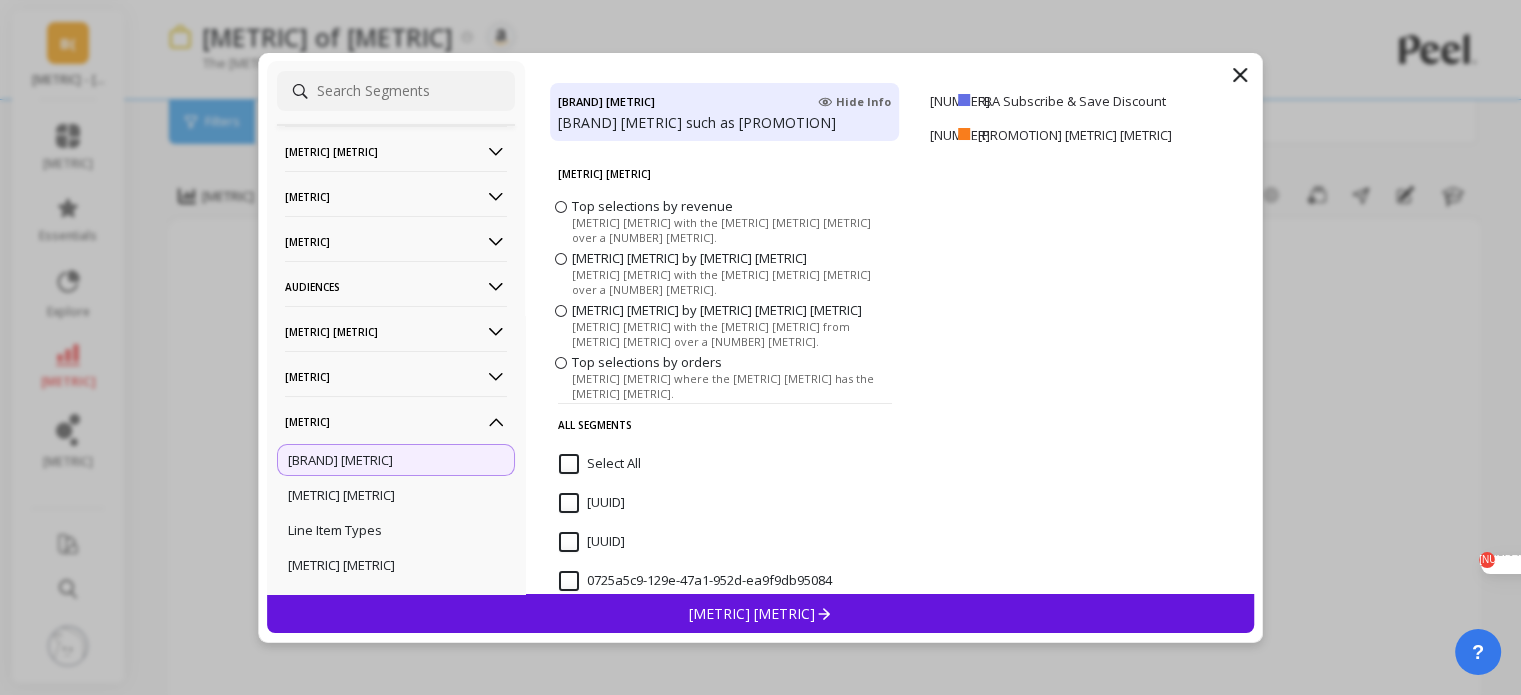 click on "[METRIC] [METRIC]" at bounding box center (761, 613) 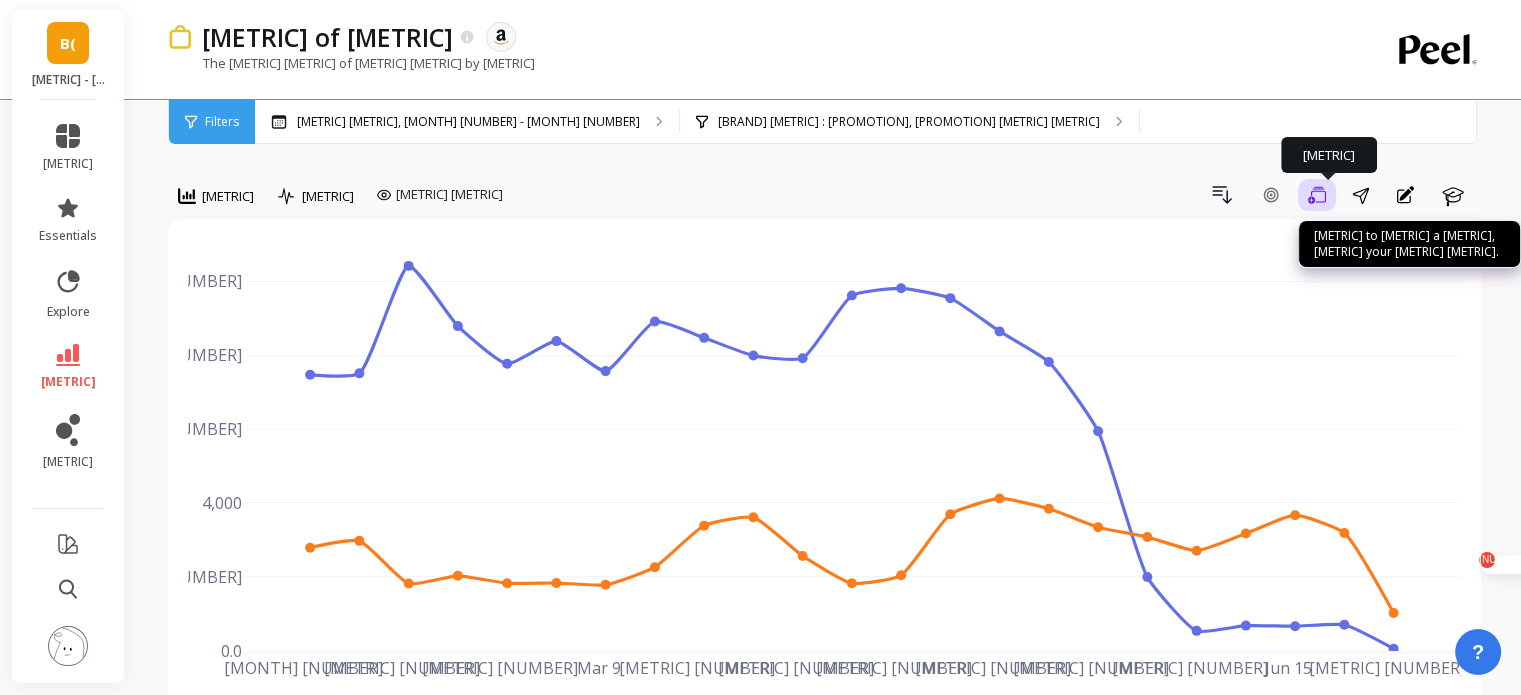 click at bounding box center [1317, 194] 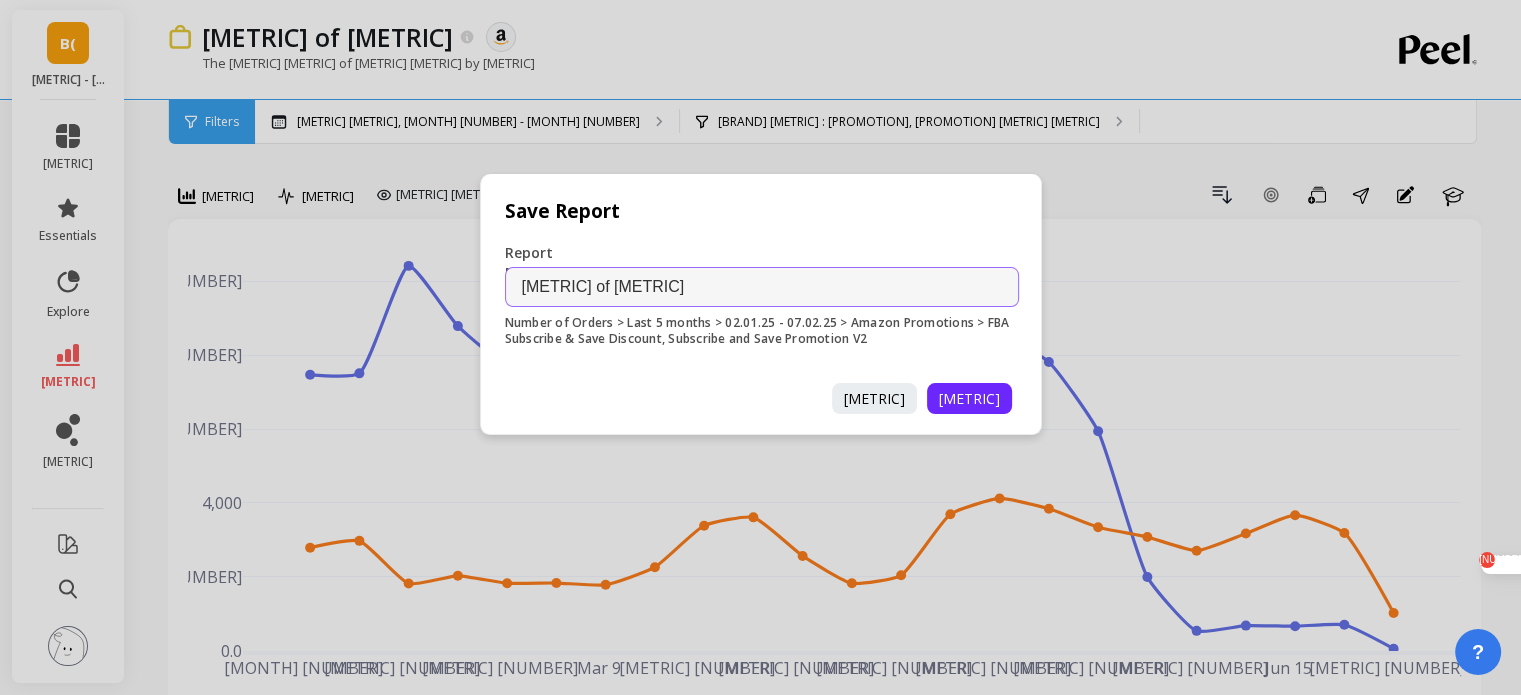 click on "Save Report Report Name Number of Orders Number of Orders > Last 5 months > 02.01.25 - 07.02.25 > Amazon Promotions > FBA Subscribe & Save Discount, Subscribe and Save Promotion V2 Cancel Save" at bounding box center (760, 347) 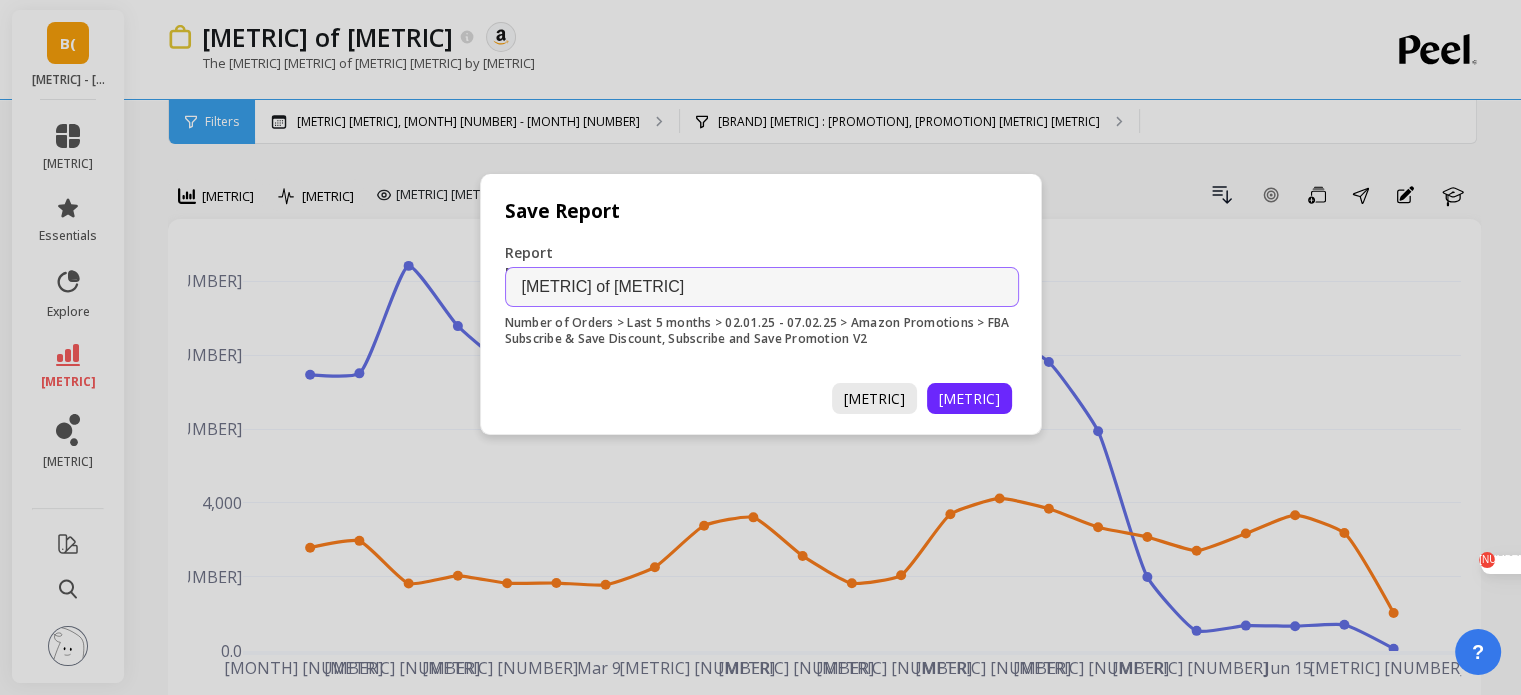 click on "[METRIC]" at bounding box center [874, 398] 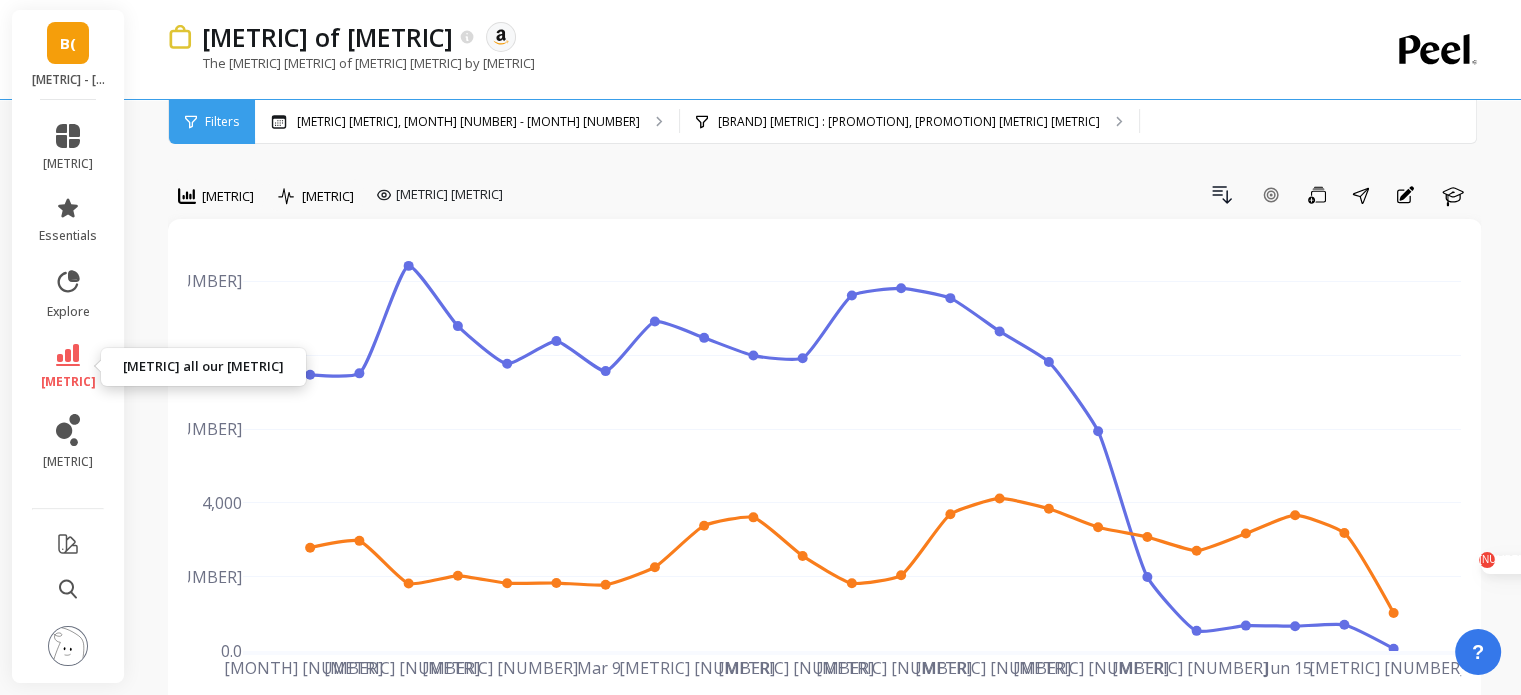 click on "[METRIC]" at bounding box center (68, 382) 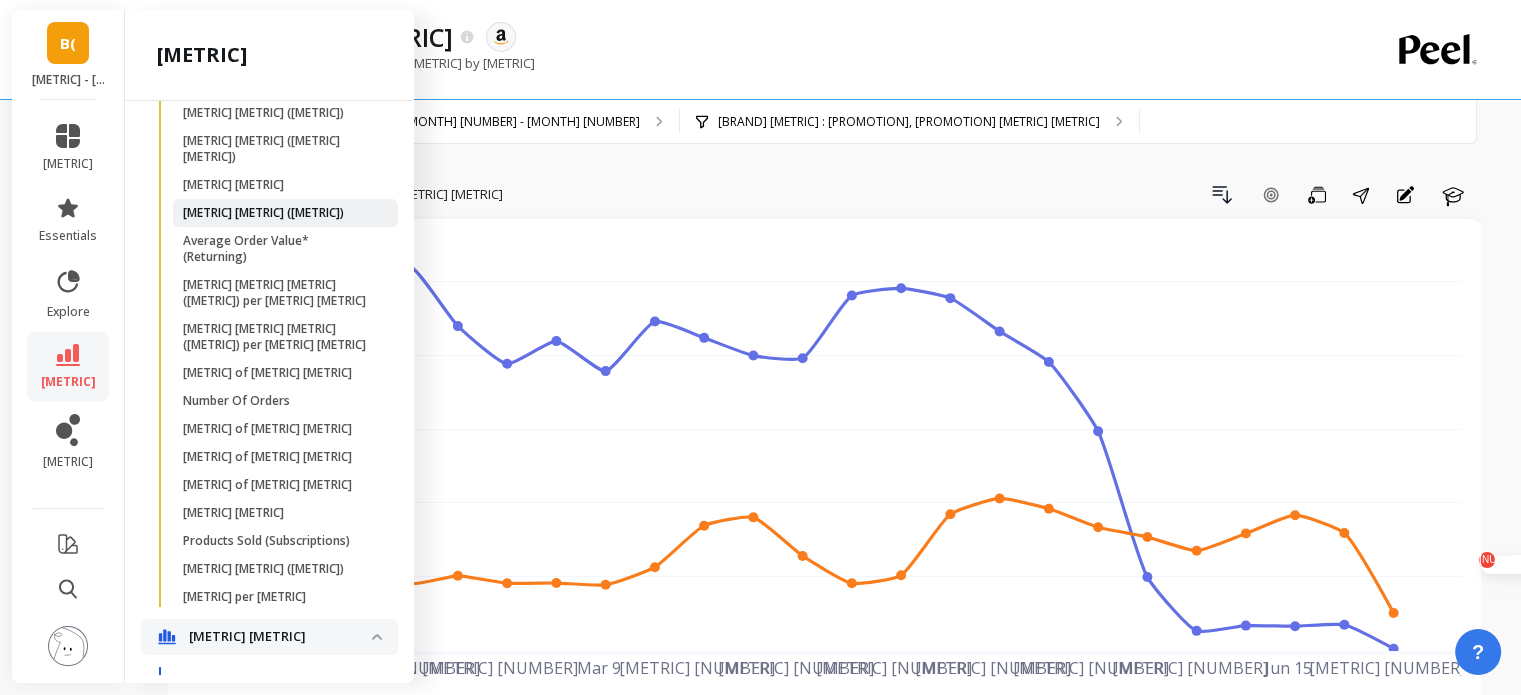 scroll, scrollTop: 700, scrollLeft: 0, axis: vertical 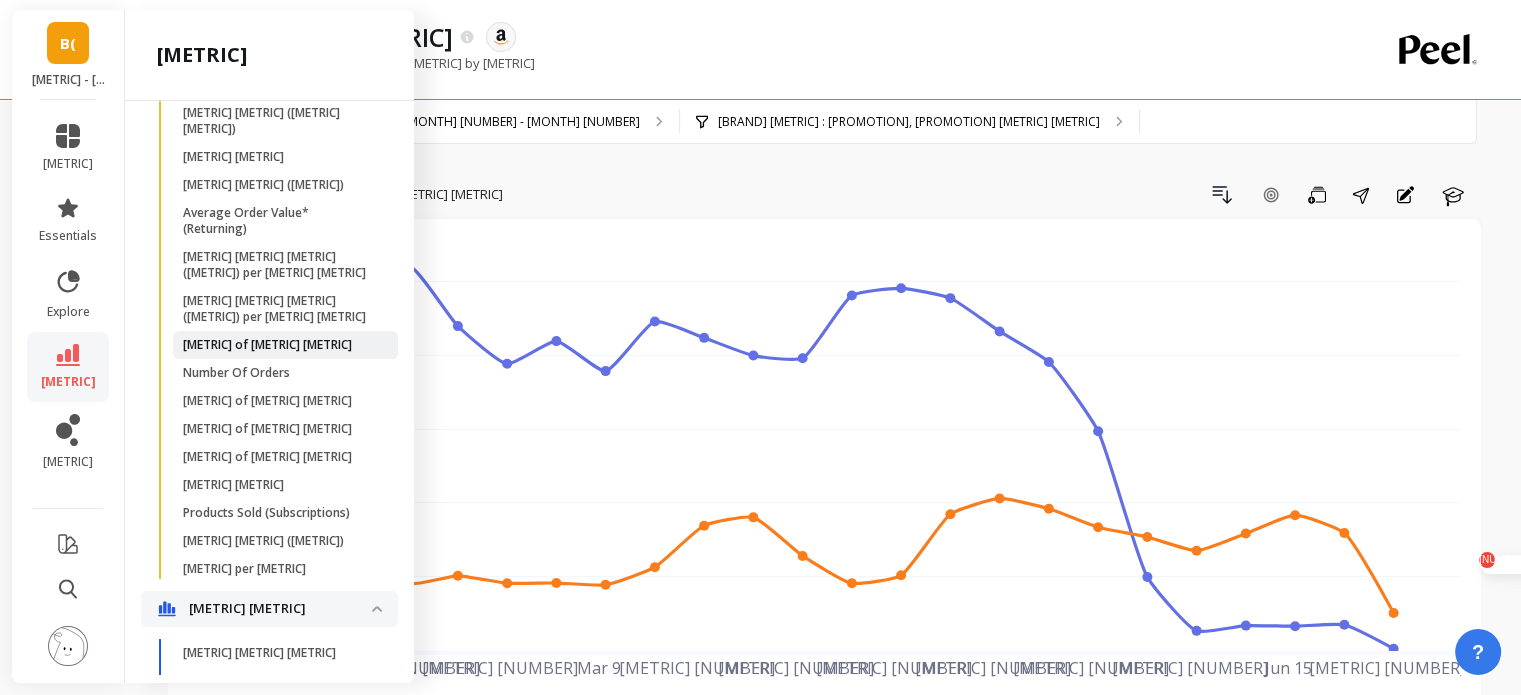 click on "[METRIC] of [METRIC] [METRIC]" at bounding box center (267, 345) 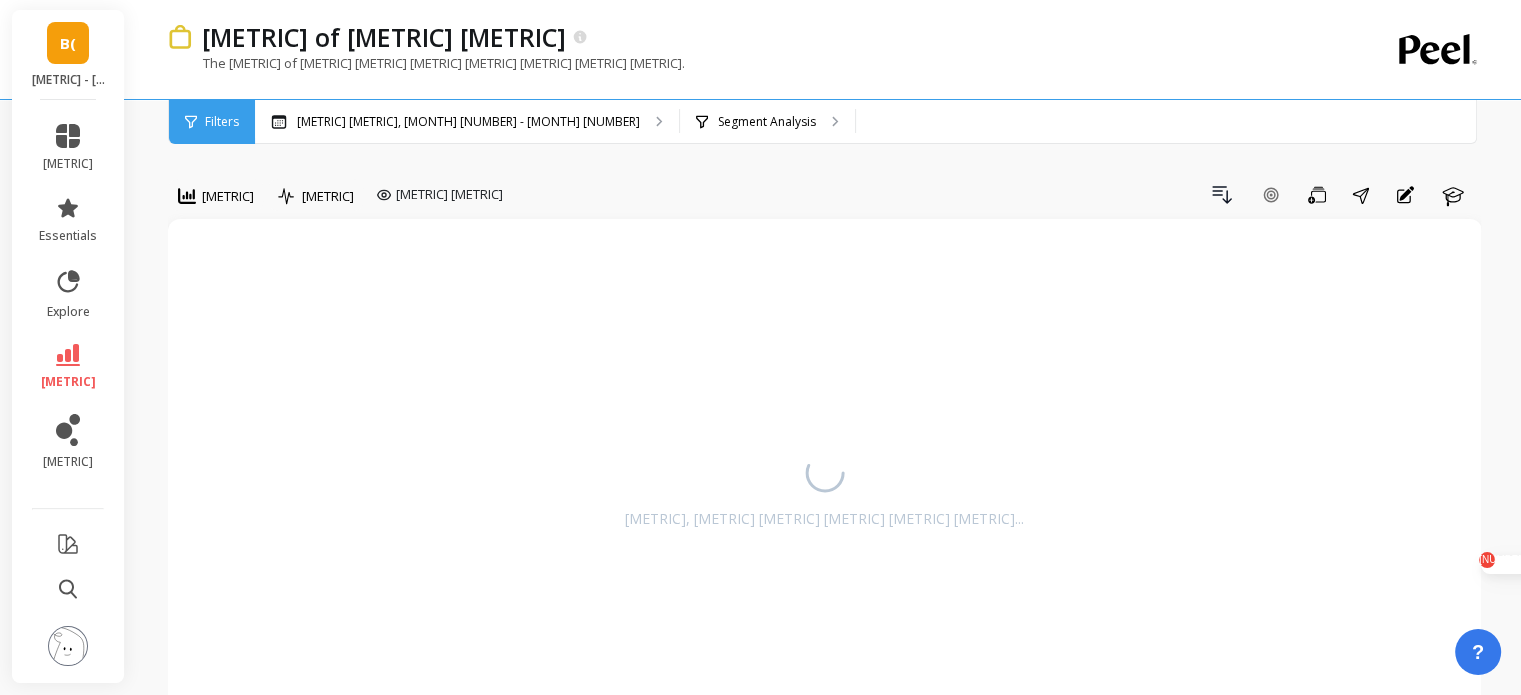 scroll, scrollTop: 0, scrollLeft: 0, axis: both 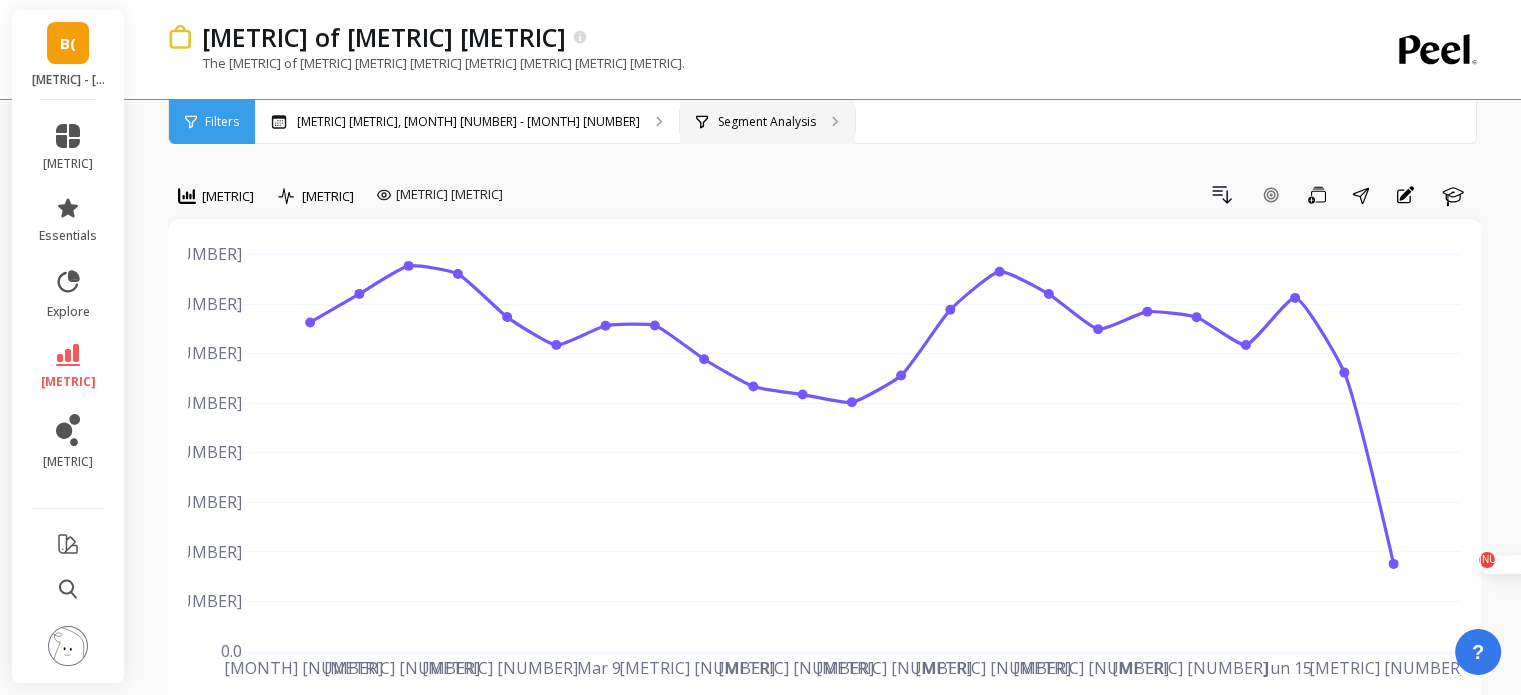 click on "Segment Analysis" at bounding box center (467, 122) 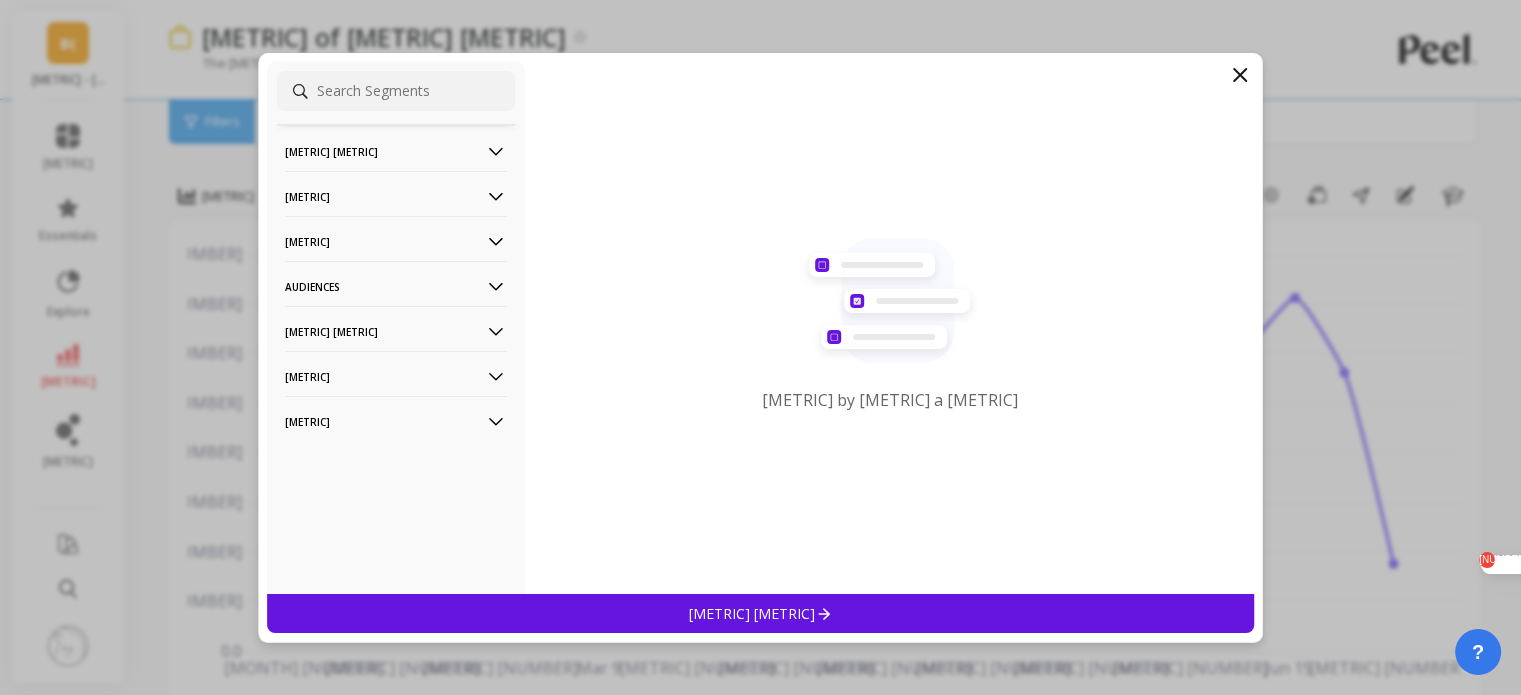 click on "[METRIC]" at bounding box center (396, 151) 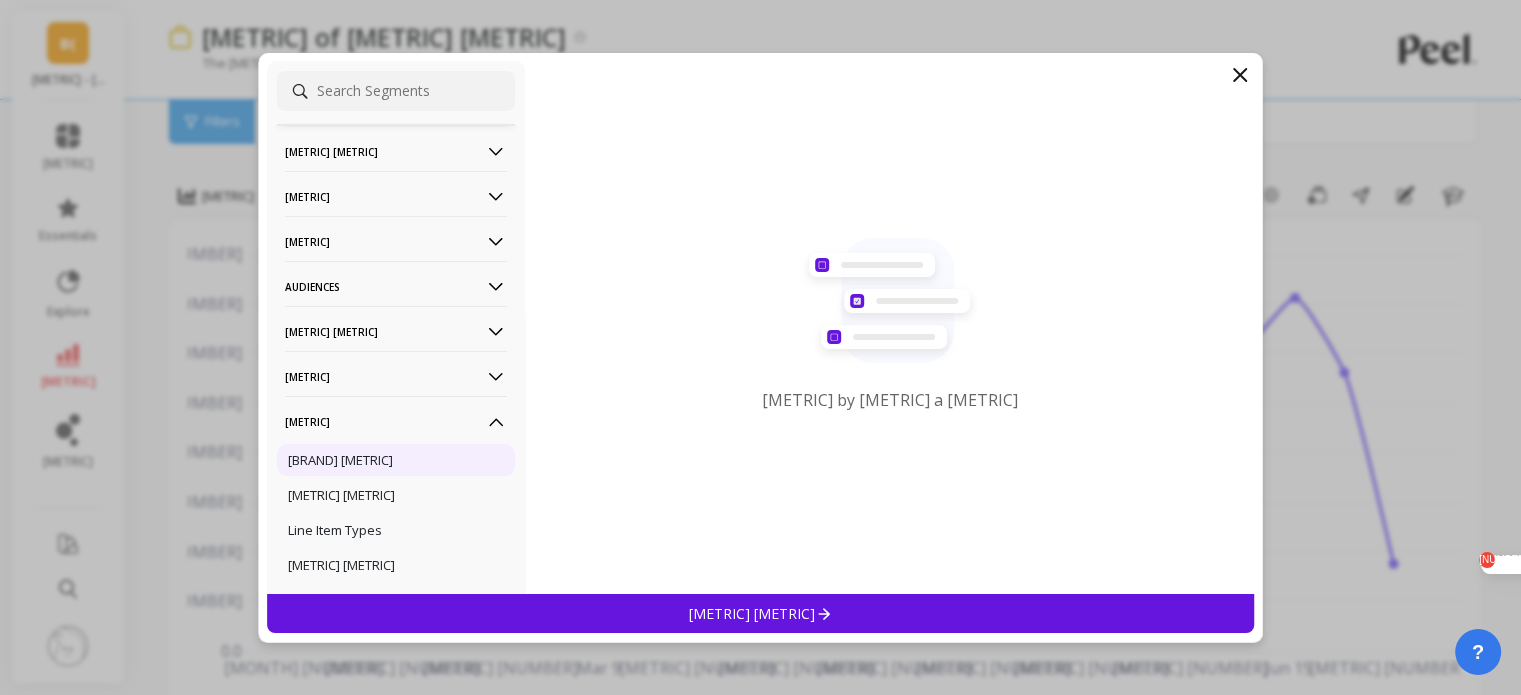click on "[BRAND] [METRIC]" at bounding box center [340, 460] 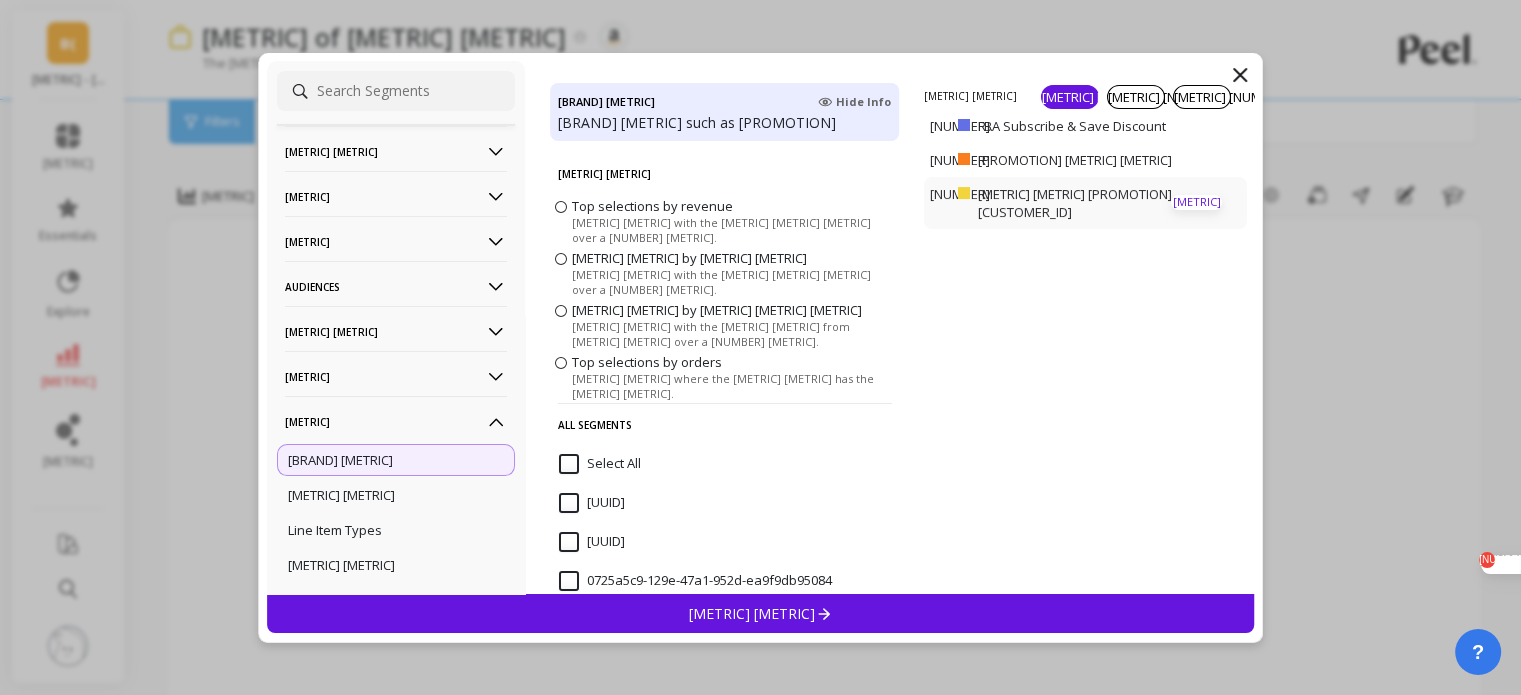 click on "[METRIC]" at bounding box center (0, 0) 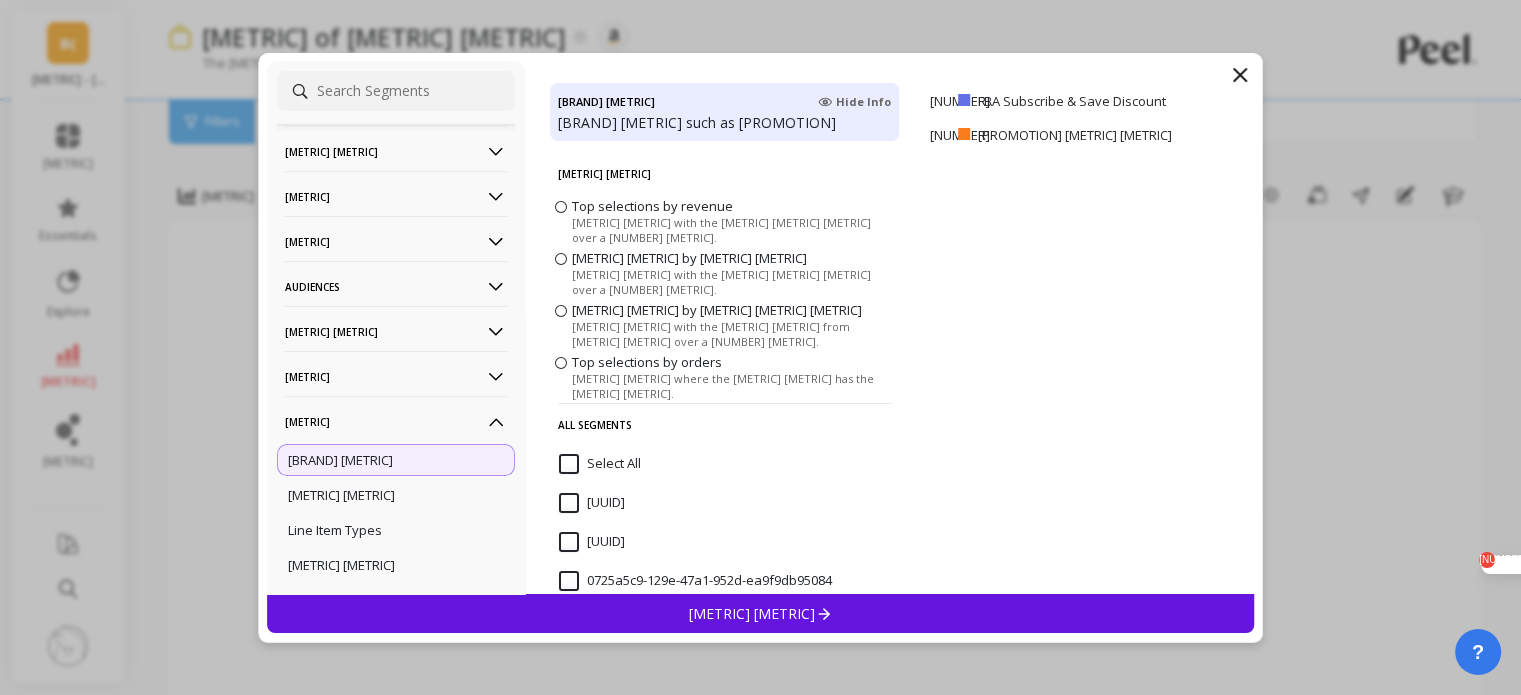 click on "[METRIC] [METRIC]" at bounding box center (761, 613) 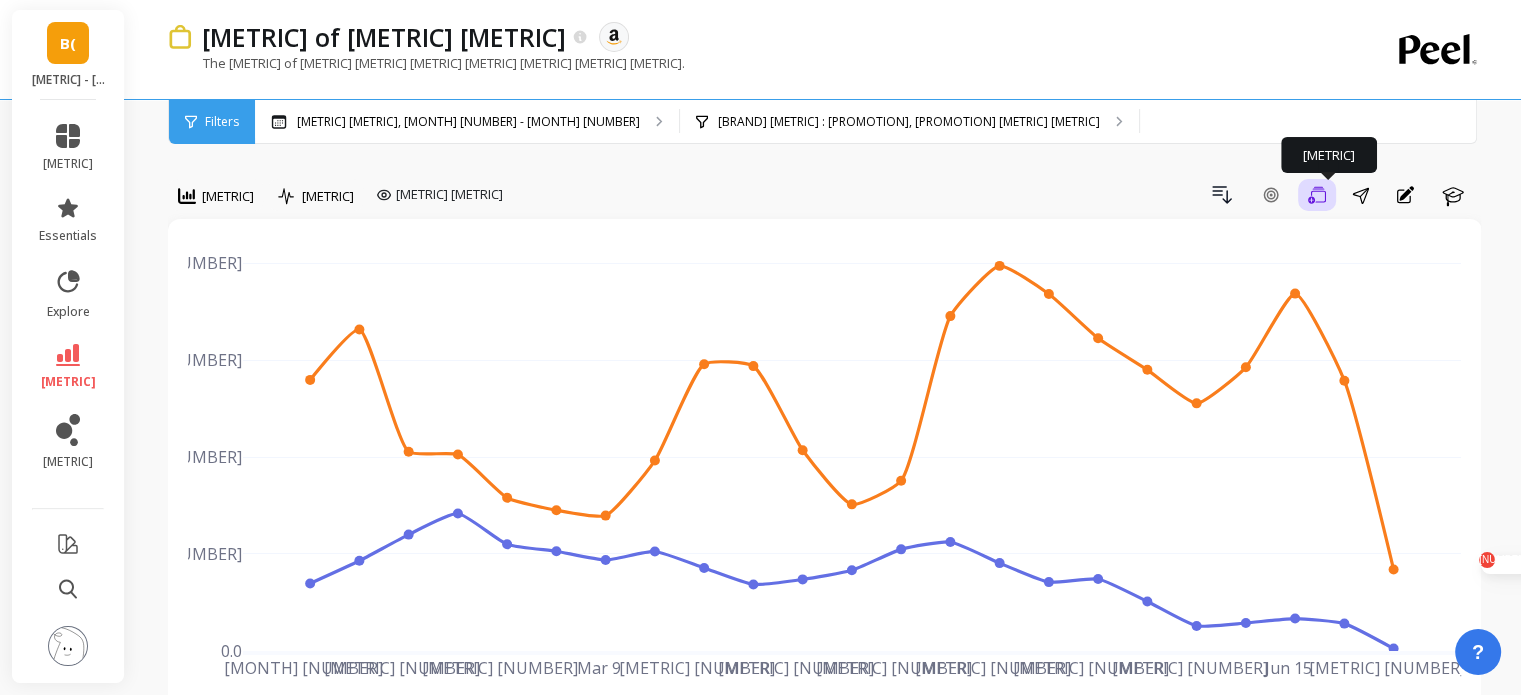click at bounding box center [1317, 195] 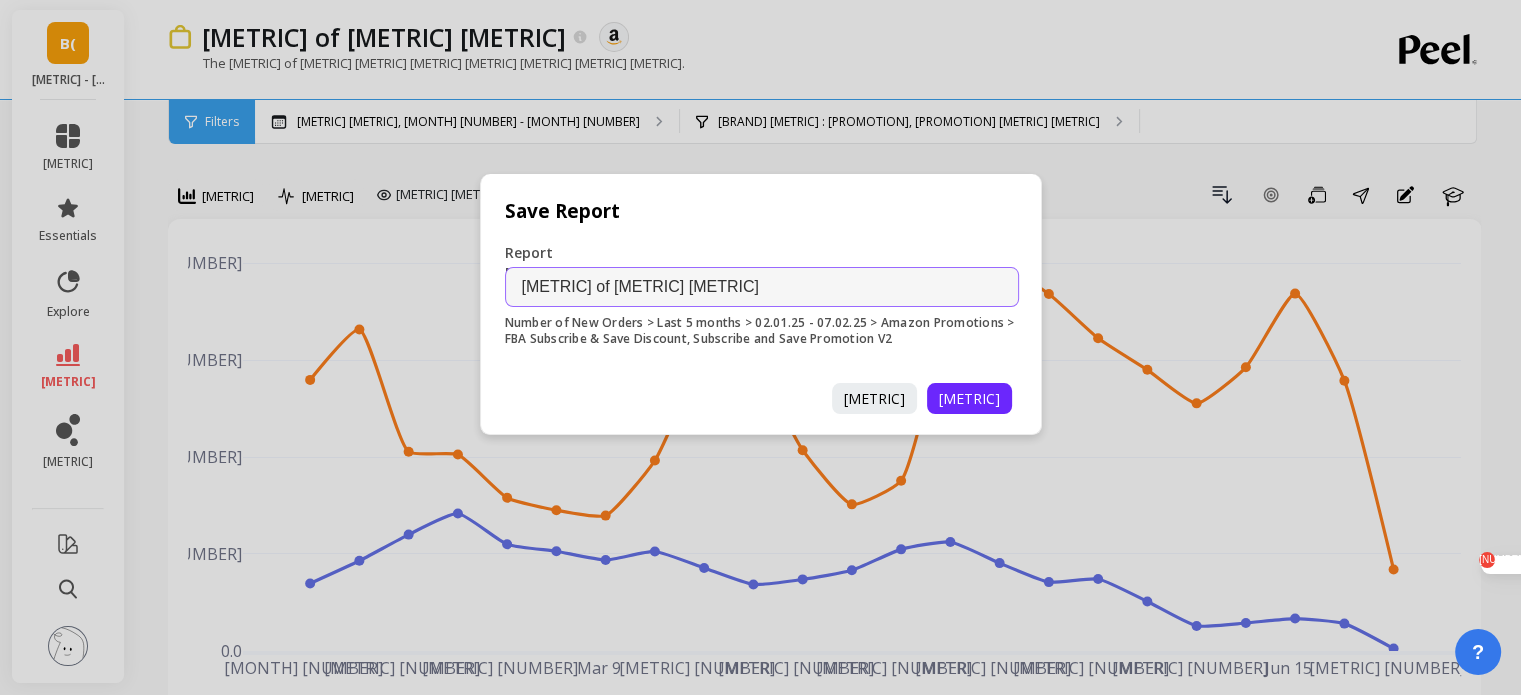 click on "[METRIC] of [METRIC] [METRIC]" at bounding box center [762, 287] 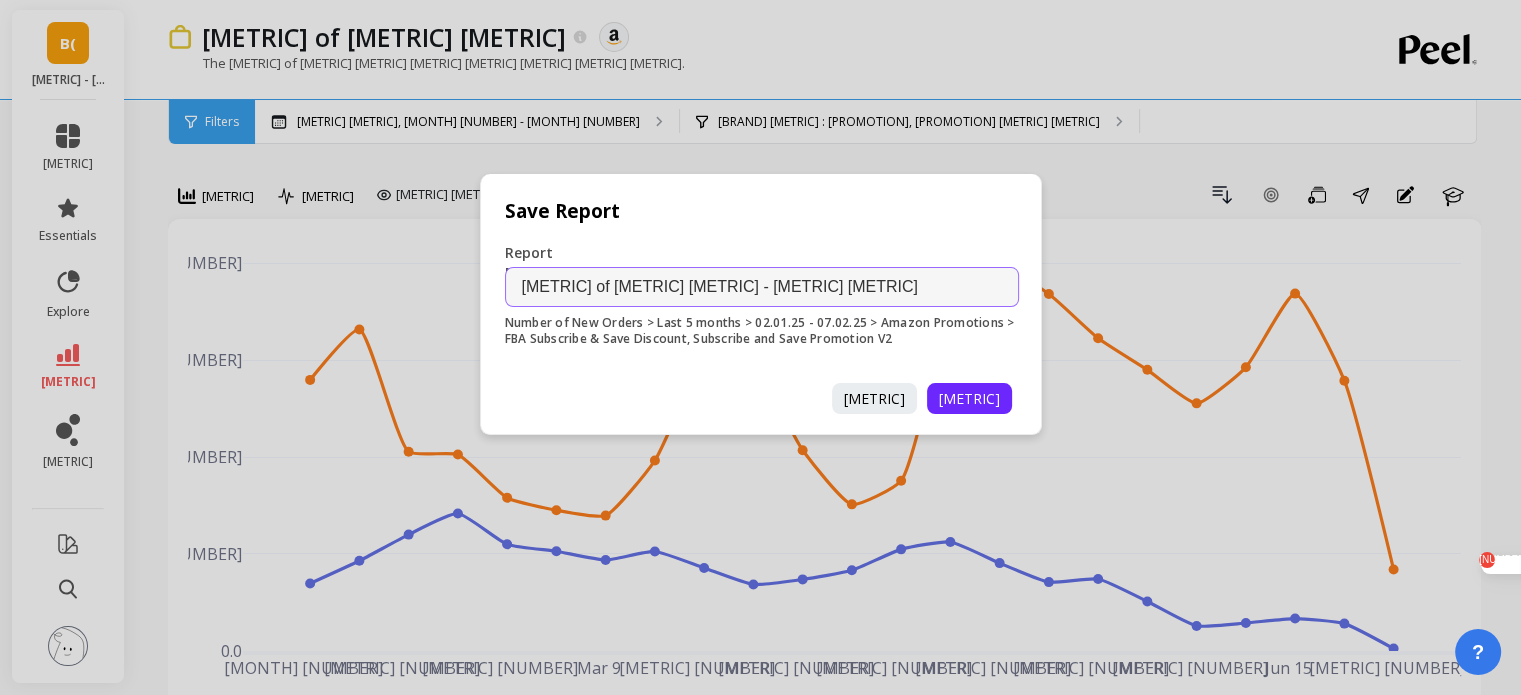 click on "[METRIC] of [METRIC] [METRIC] - [METRIC] [METRIC]" at bounding box center (762, 287) 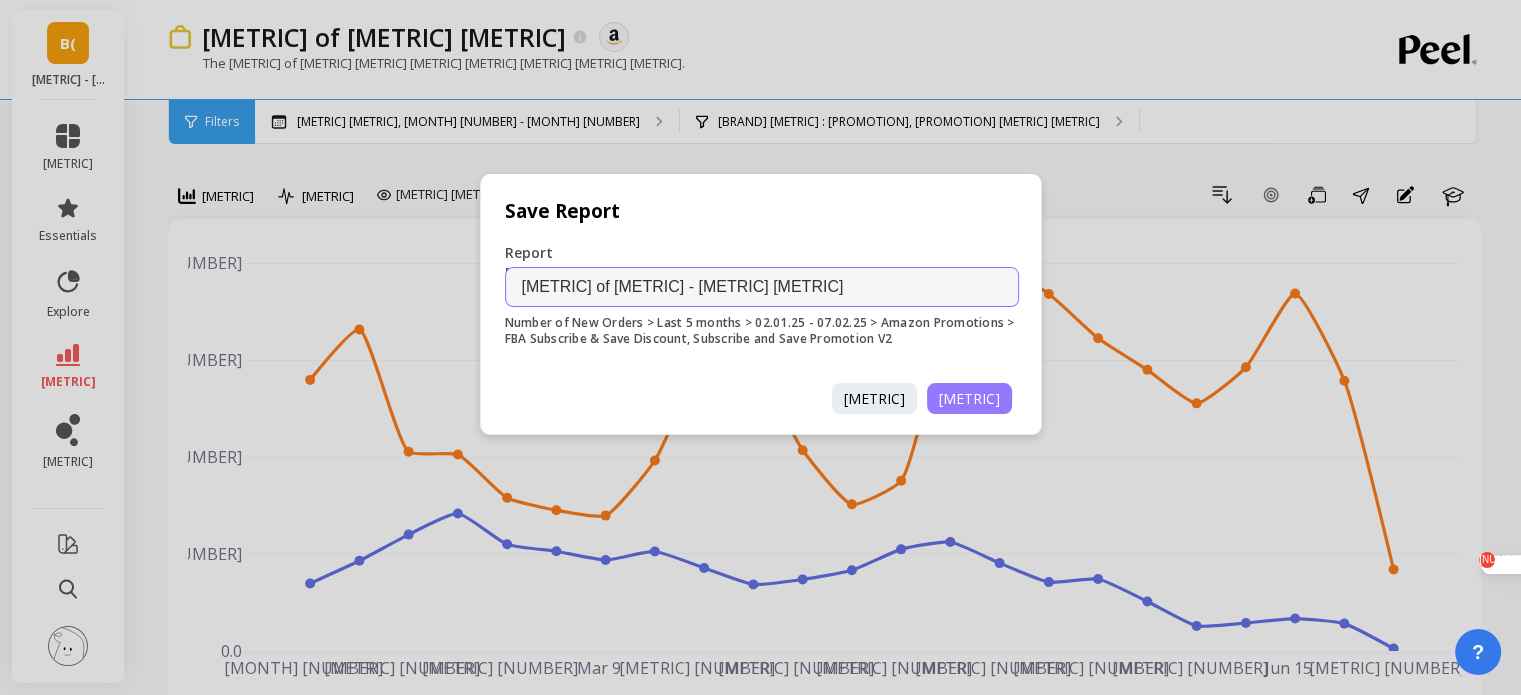 type on "[METRIC] of [METRIC] - [METRIC] [METRIC]" 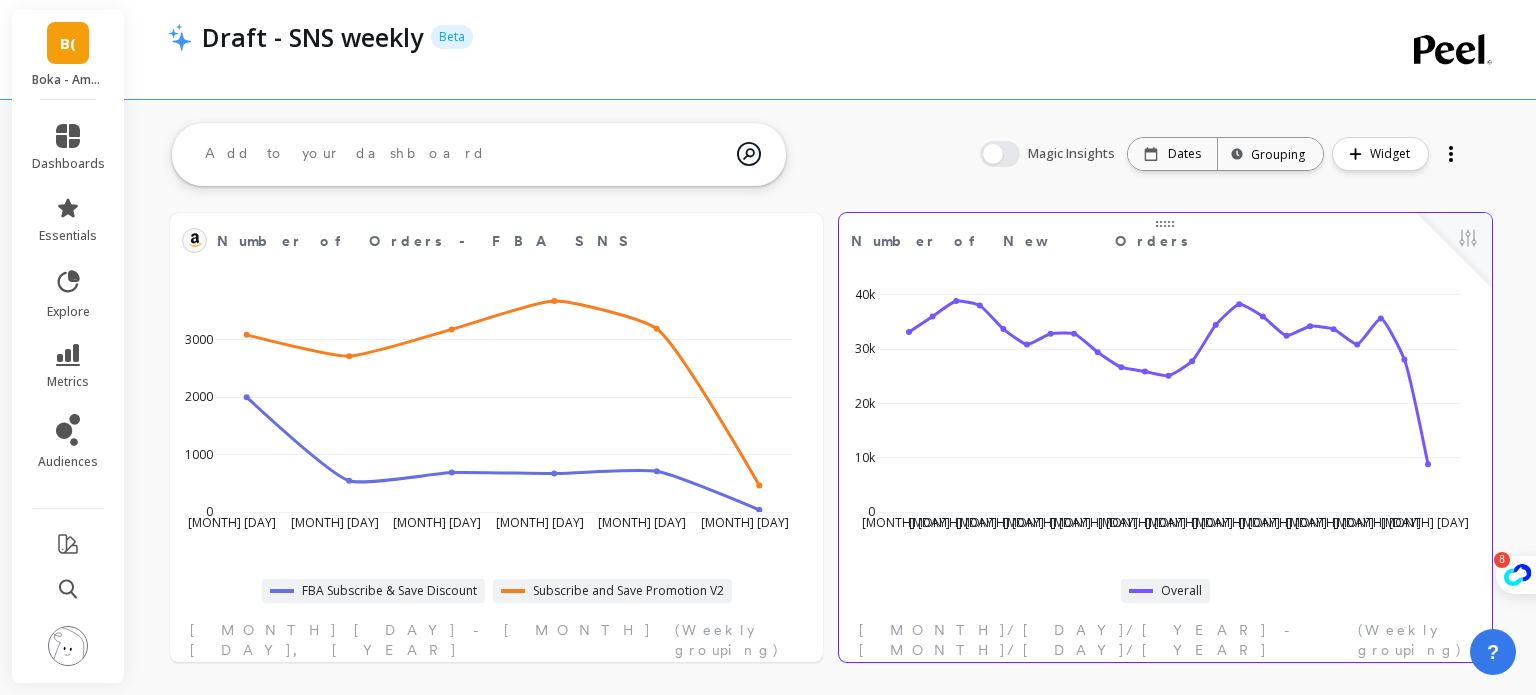 scroll, scrollTop: 0, scrollLeft: 0, axis: both 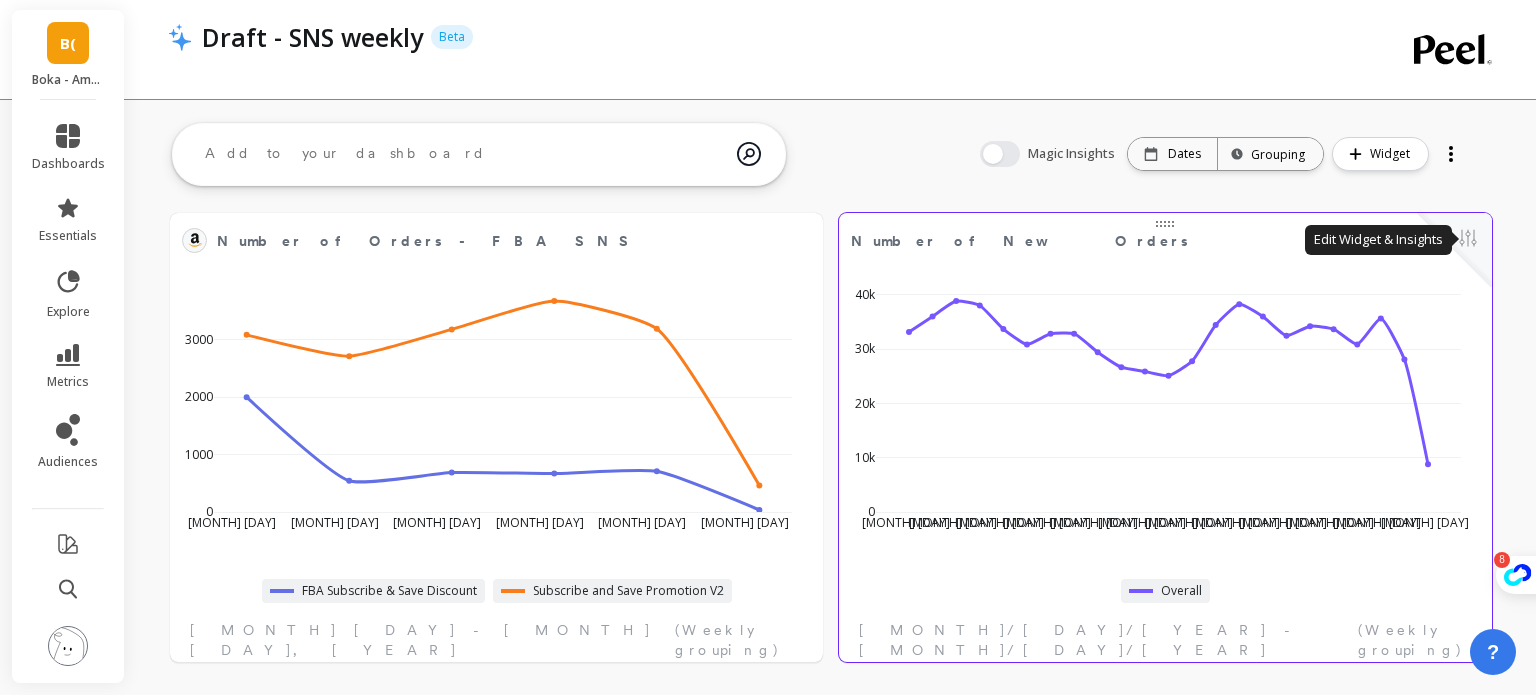 click at bounding box center (1468, 240) 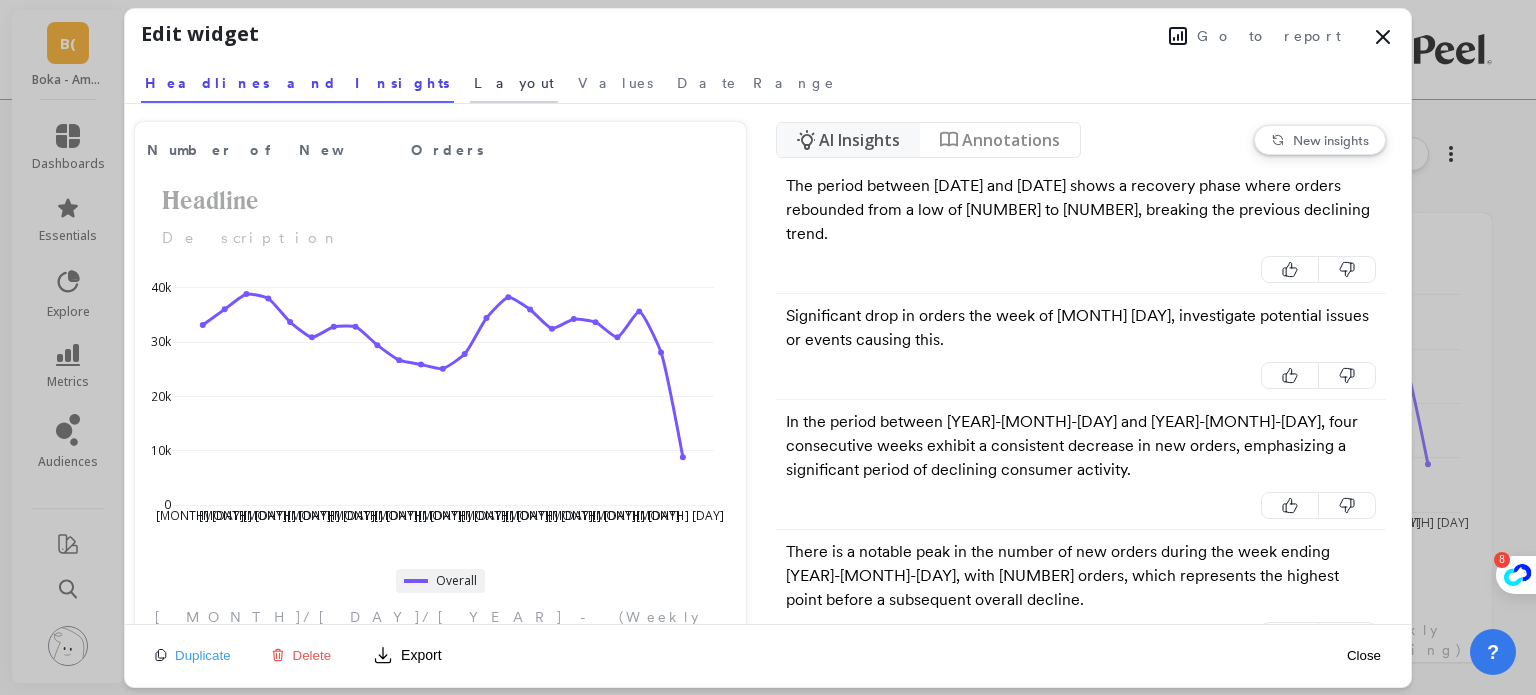 click on "Layout" at bounding box center (514, 83) 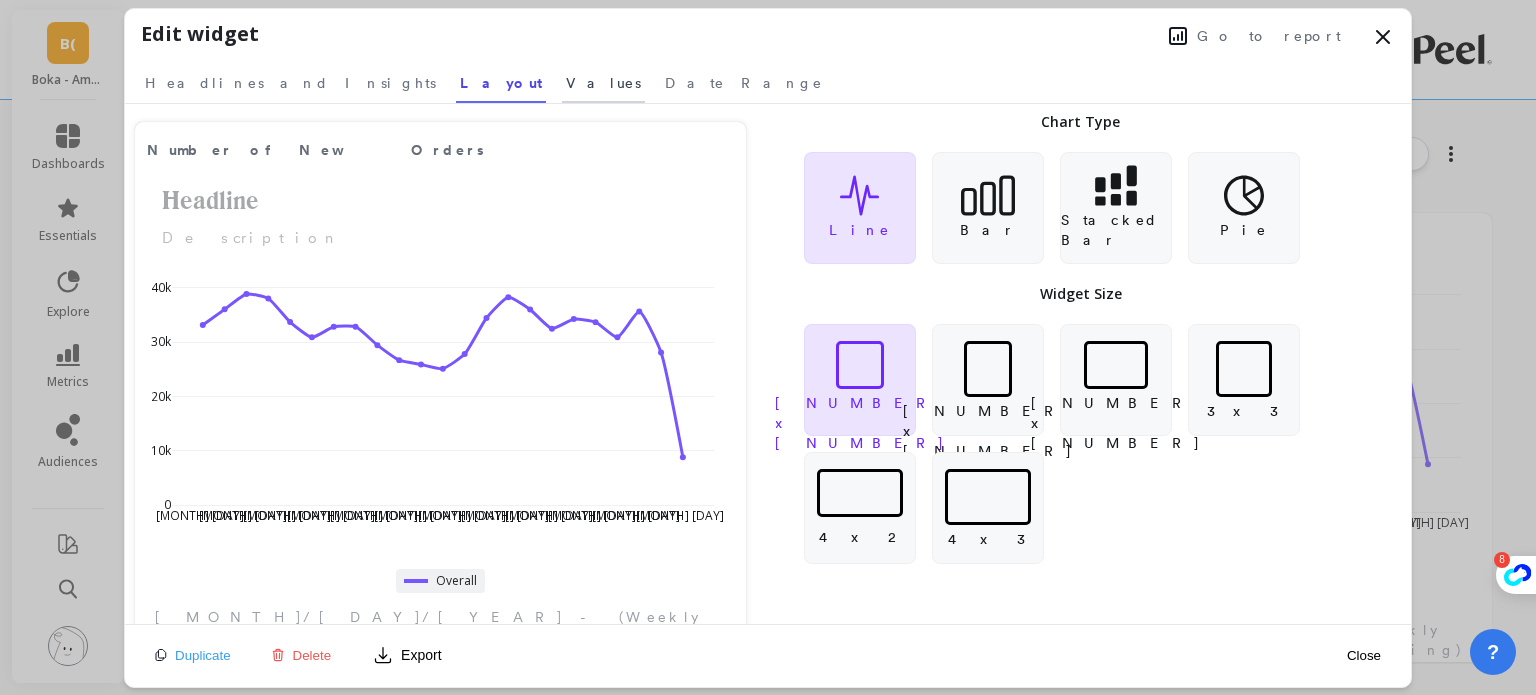 click on "Values" at bounding box center [290, 83] 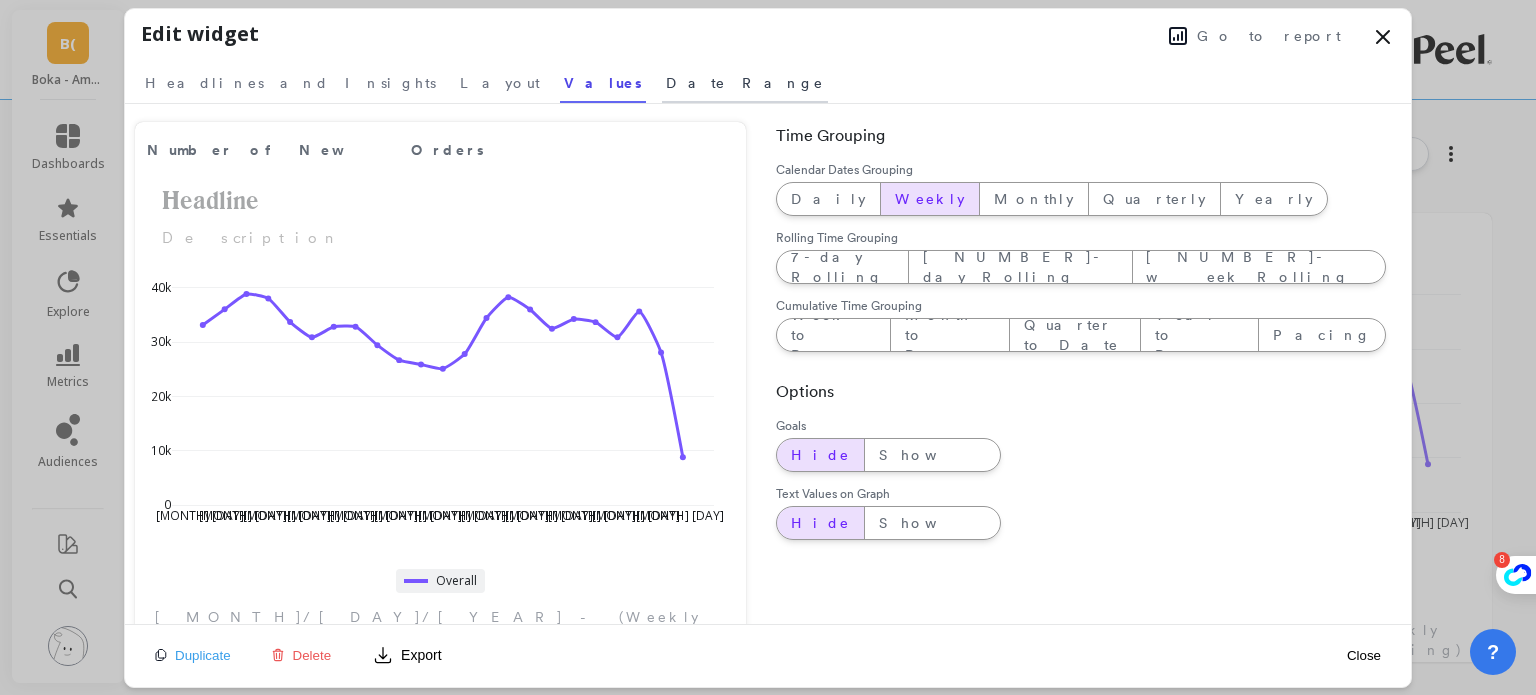 click on "Date Range" at bounding box center (290, 83) 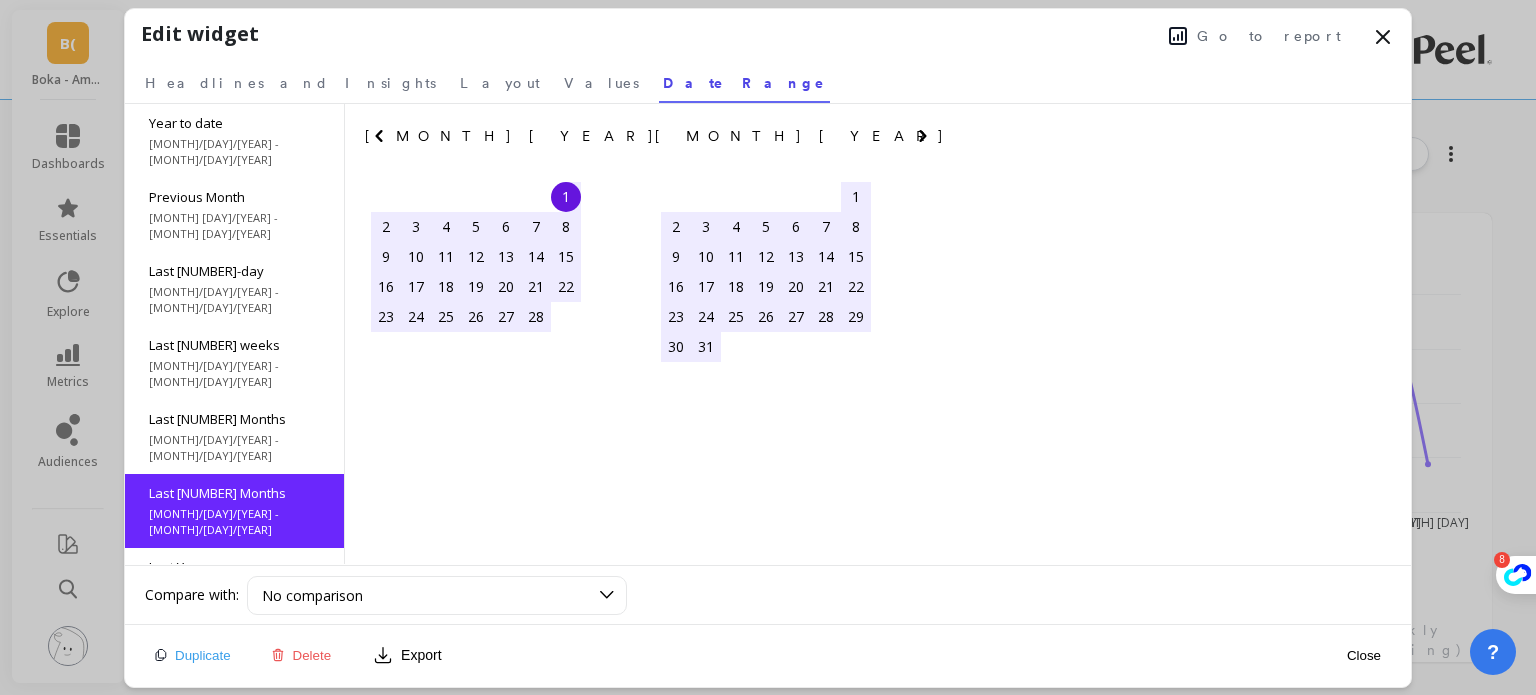scroll, scrollTop: 120, scrollLeft: 0, axis: vertical 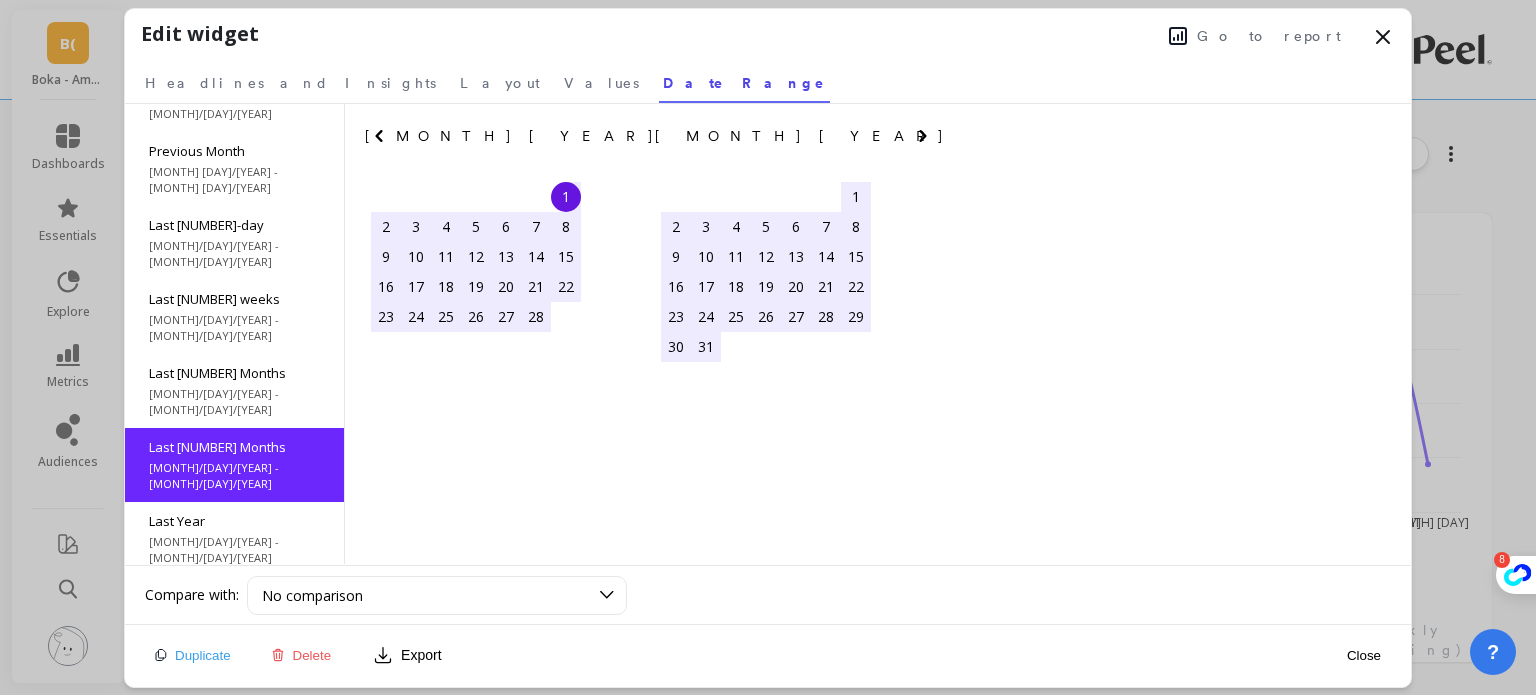 click at bounding box center [1383, 37] 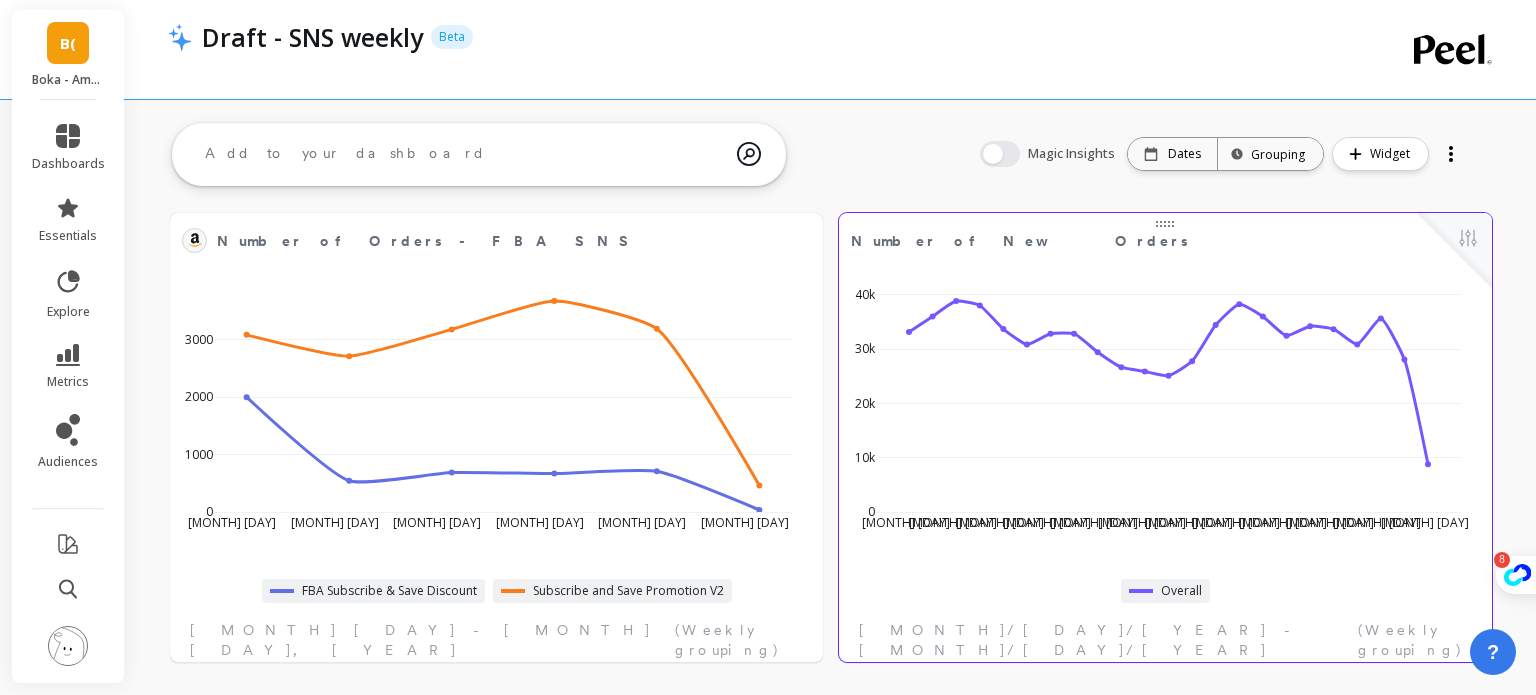 click at bounding box center (1455, 250) 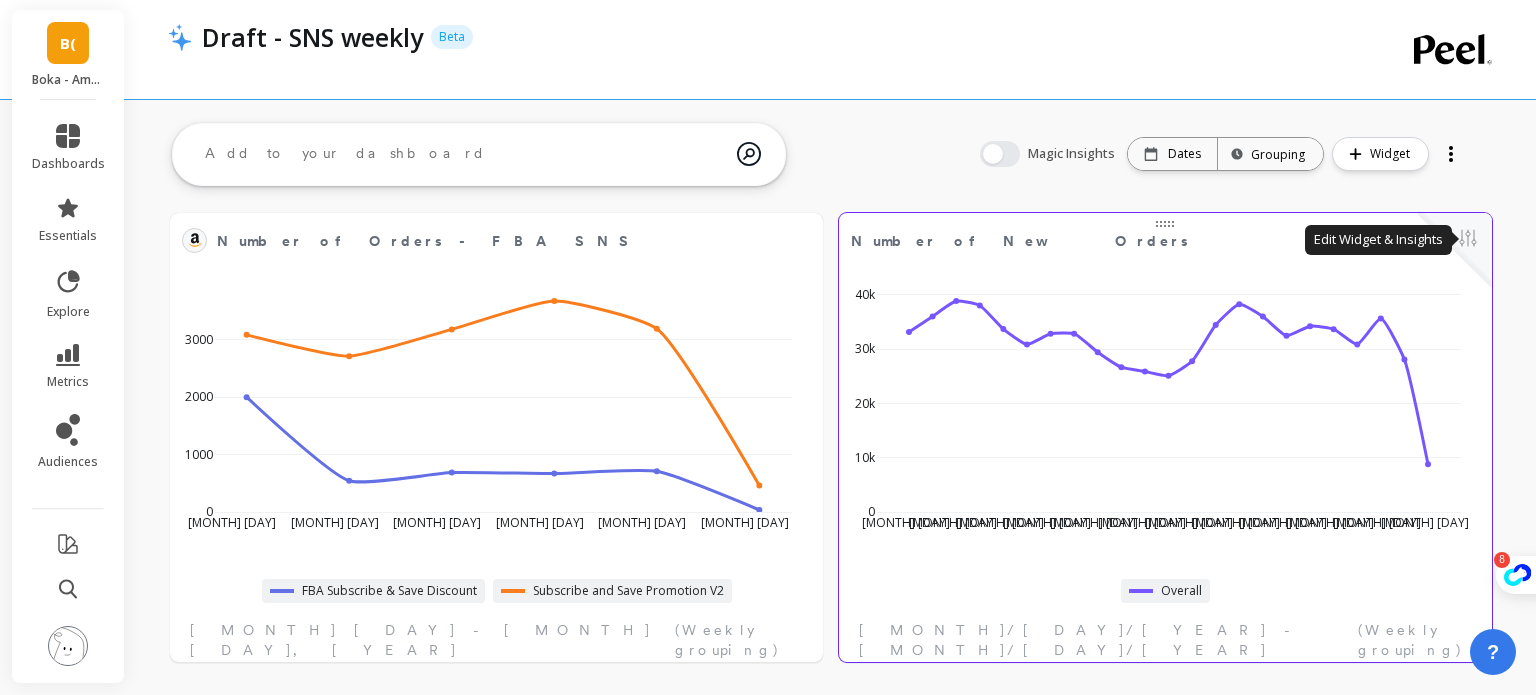 click at bounding box center [1468, 240] 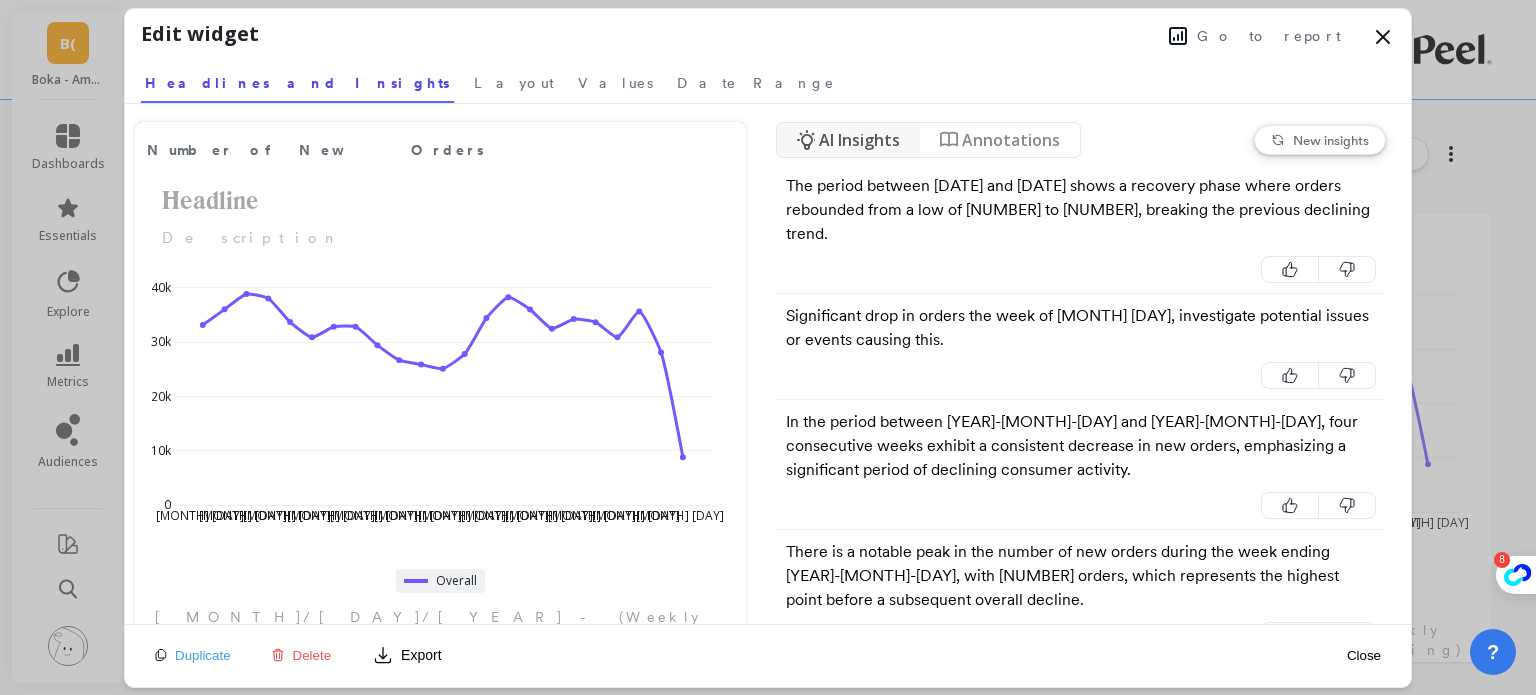 click on "Delete" at bounding box center (312, 655) 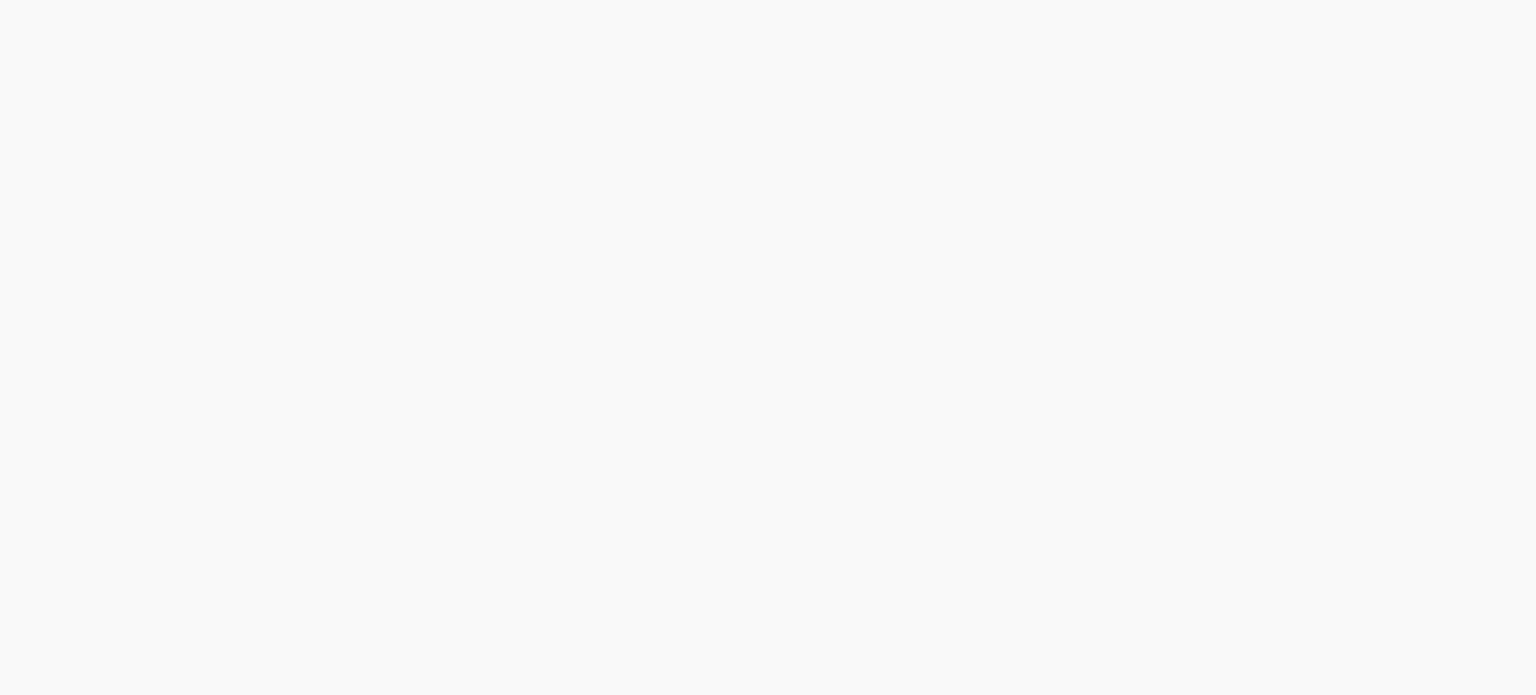 scroll, scrollTop: 0, scrollLeft: 0, axis: both 